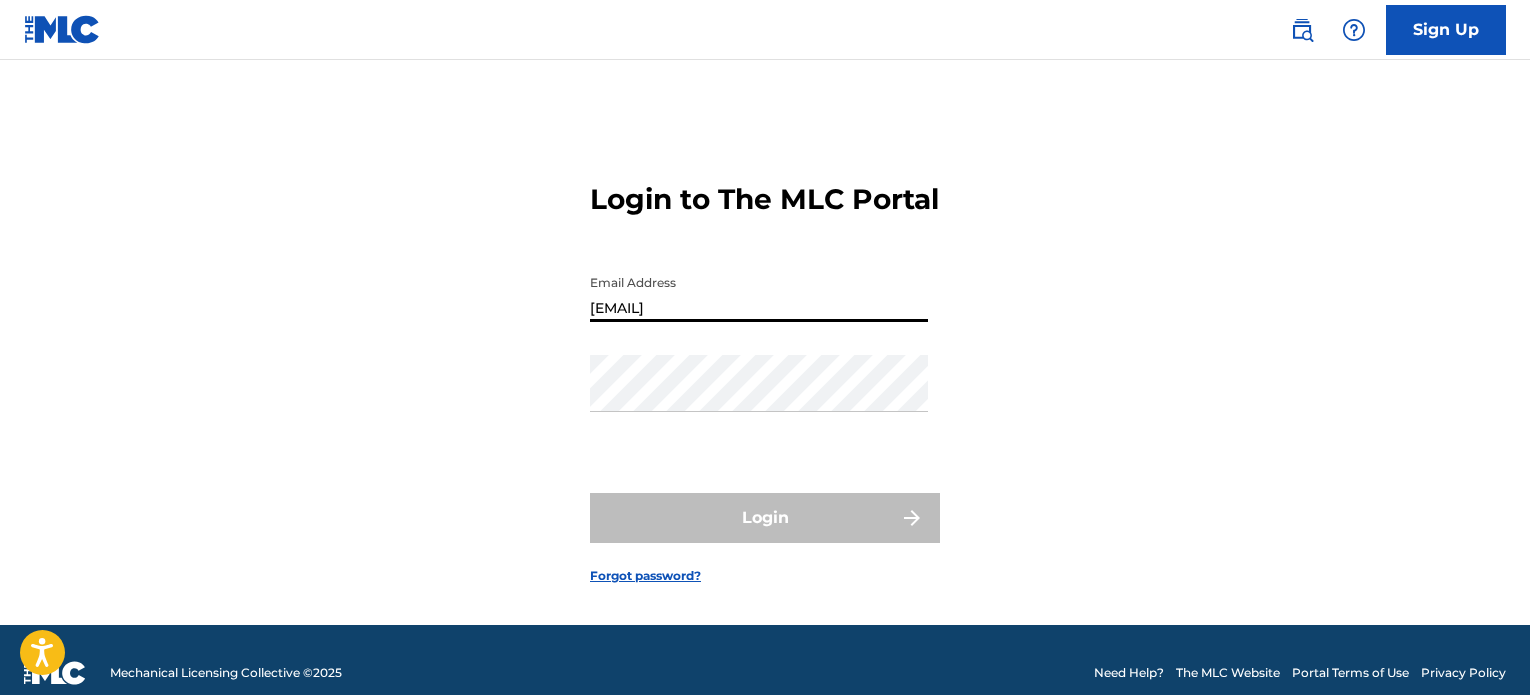 scroll, scrollTop: 44, scrollLeft: 0, axis: vertical 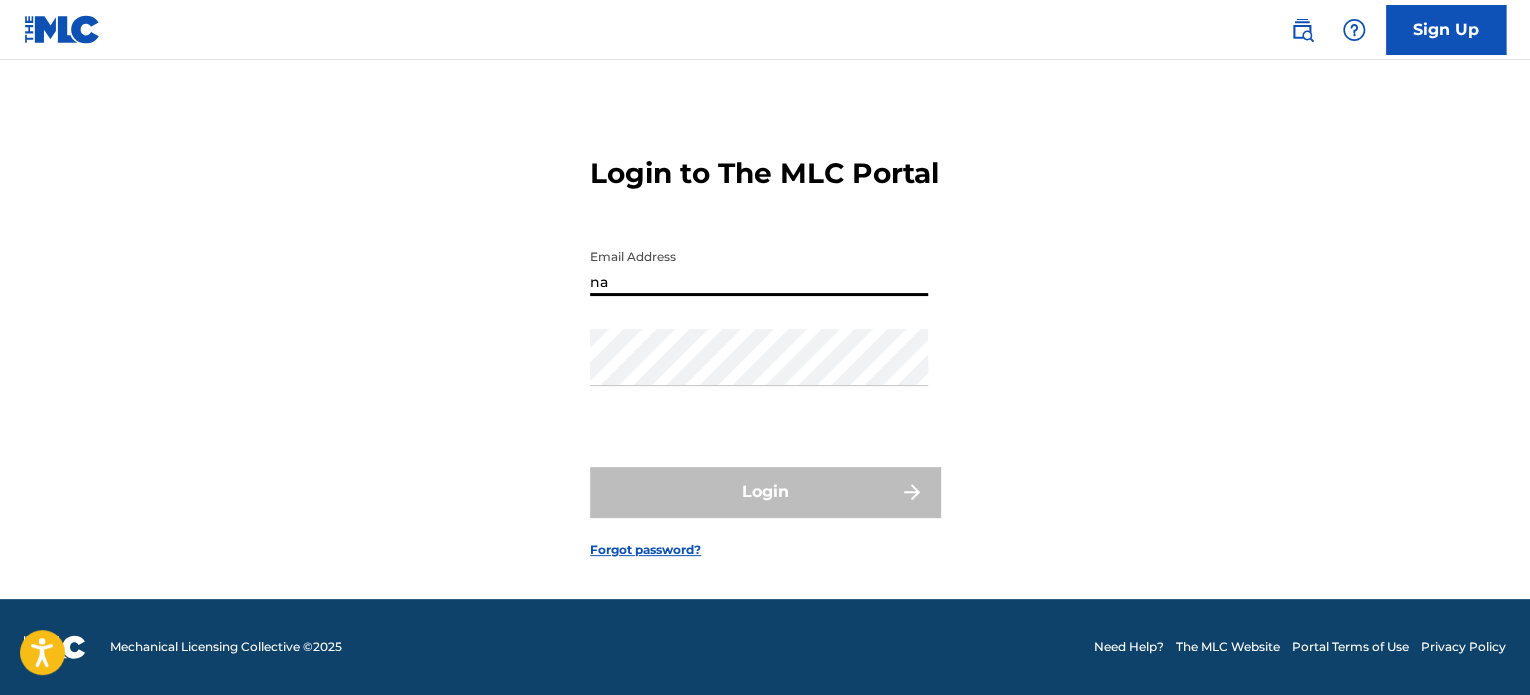 type on "n" 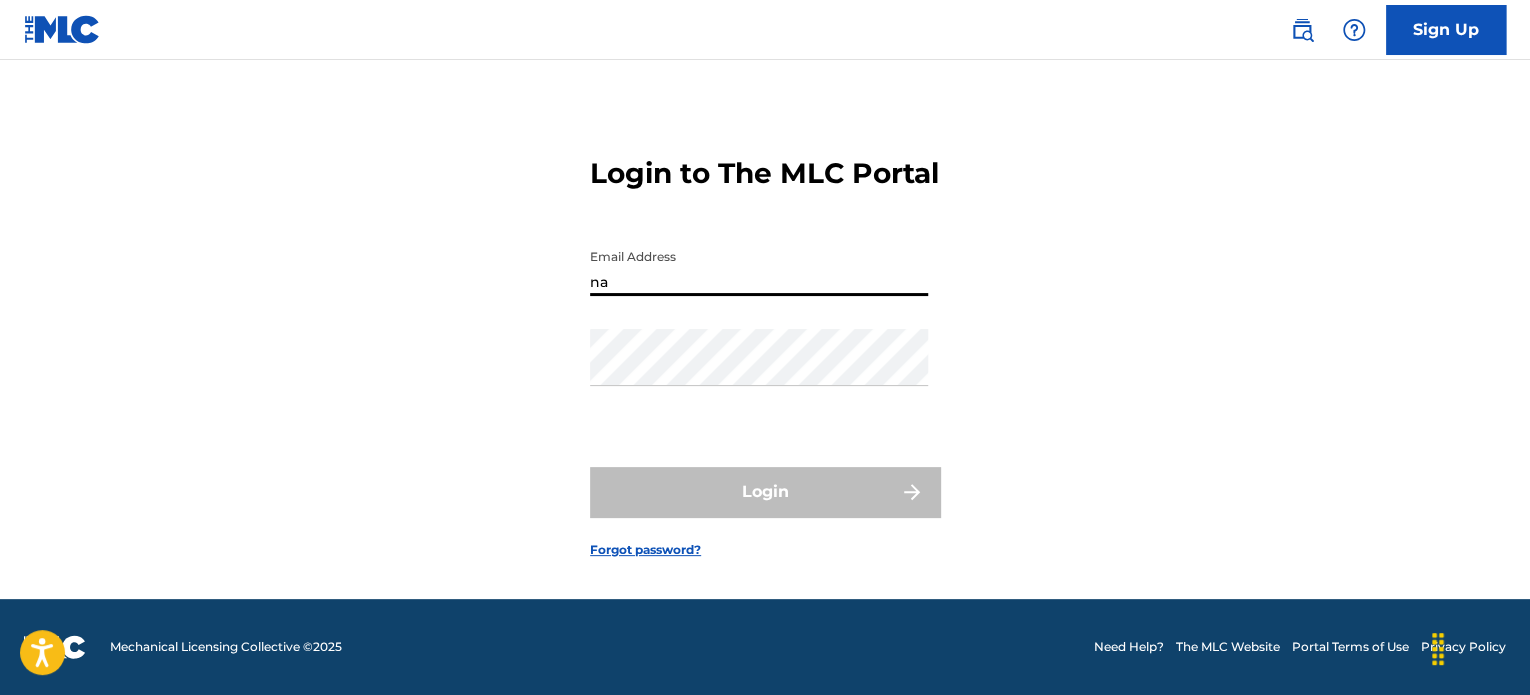 type on "n" 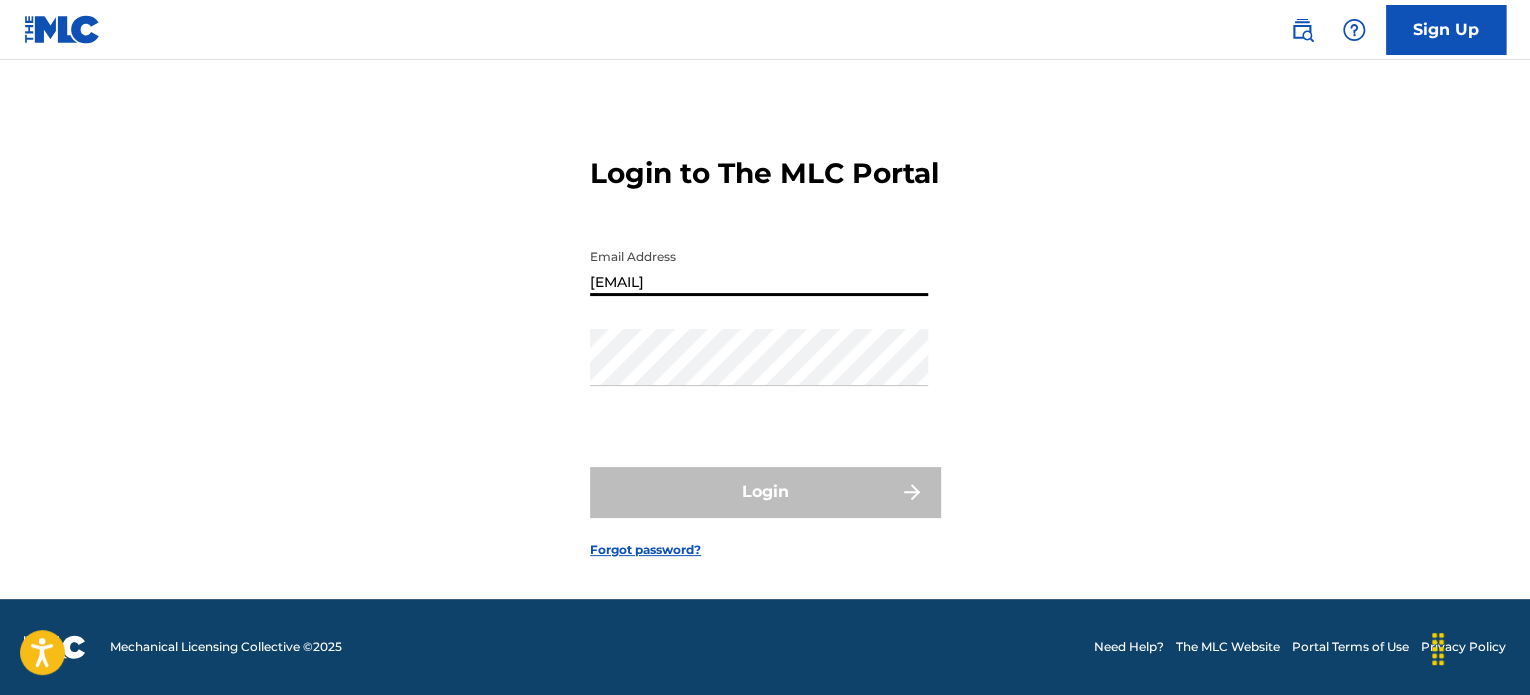 type on "[EMAIL]" 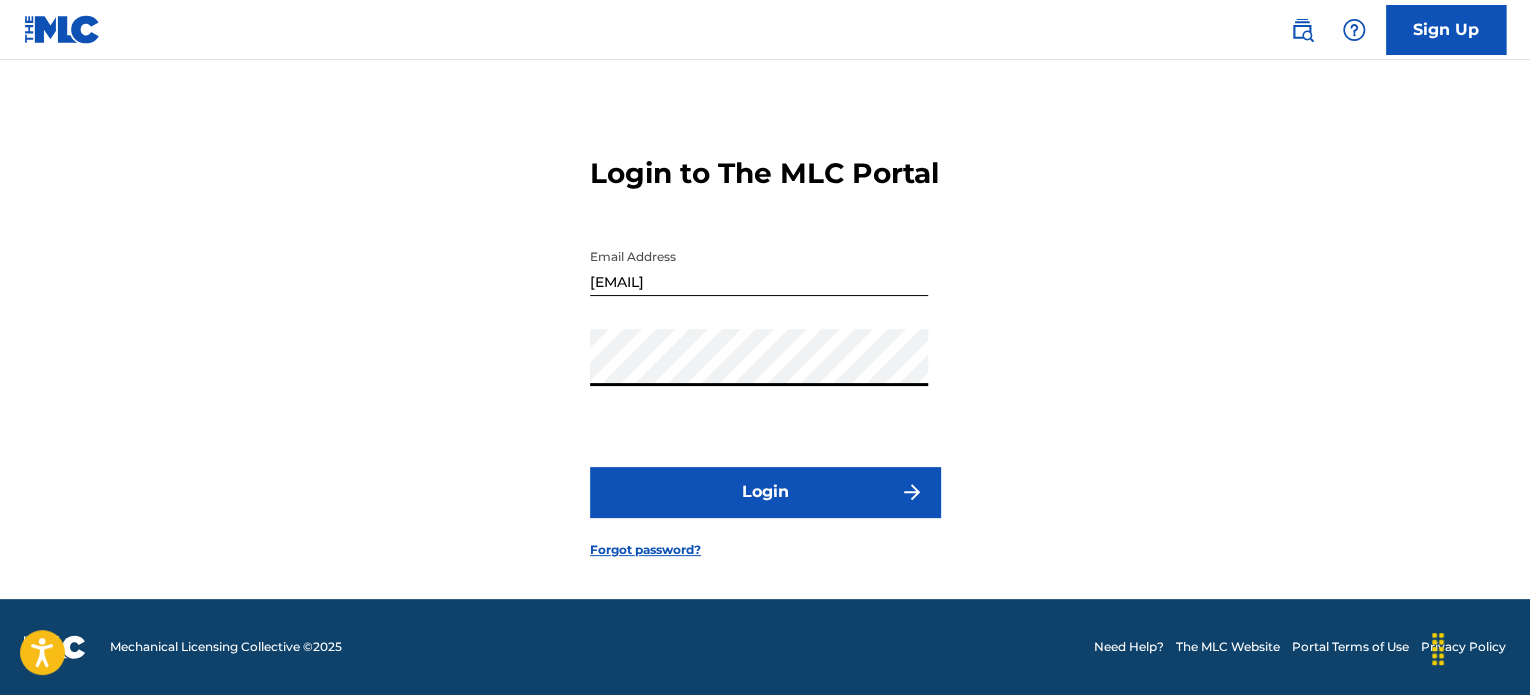 click on "Login" at bounding box center [765, 492] 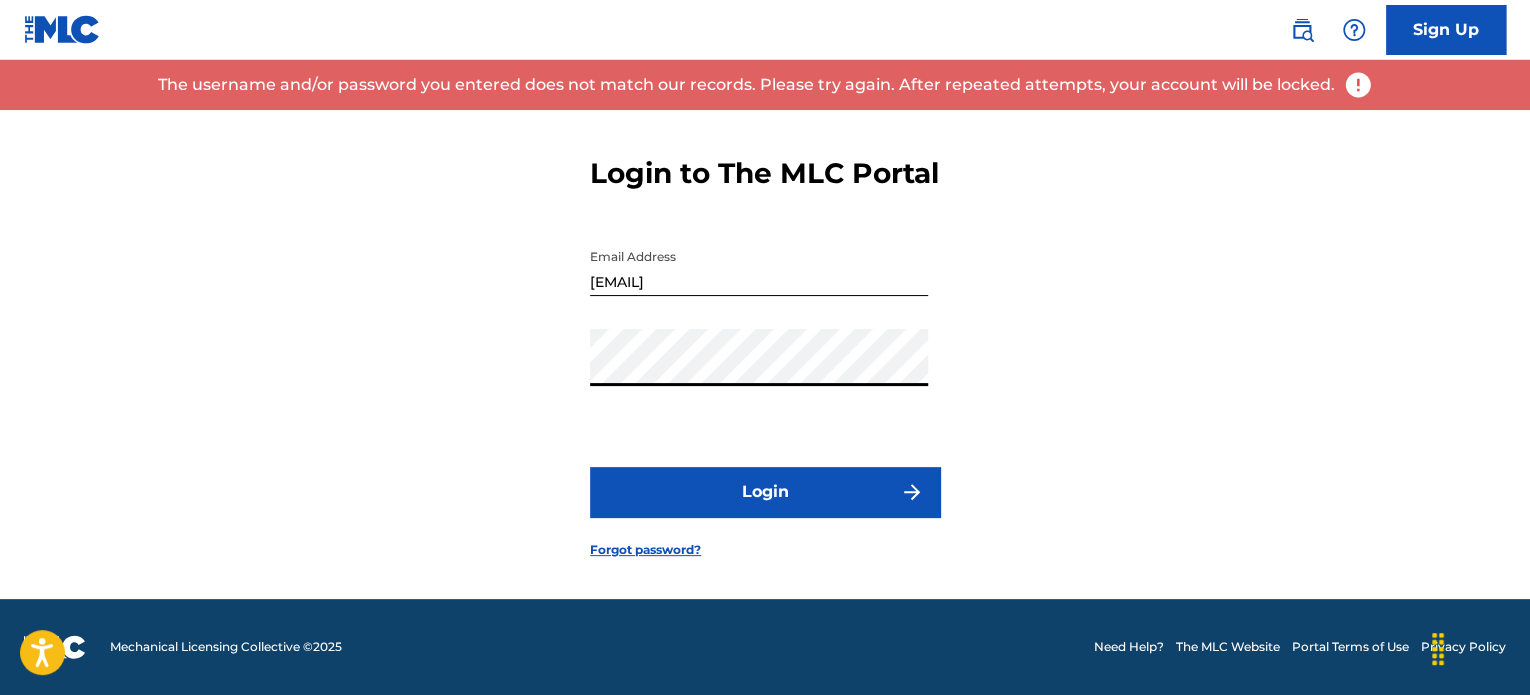click on "Login" at bounding box center [765, 492] 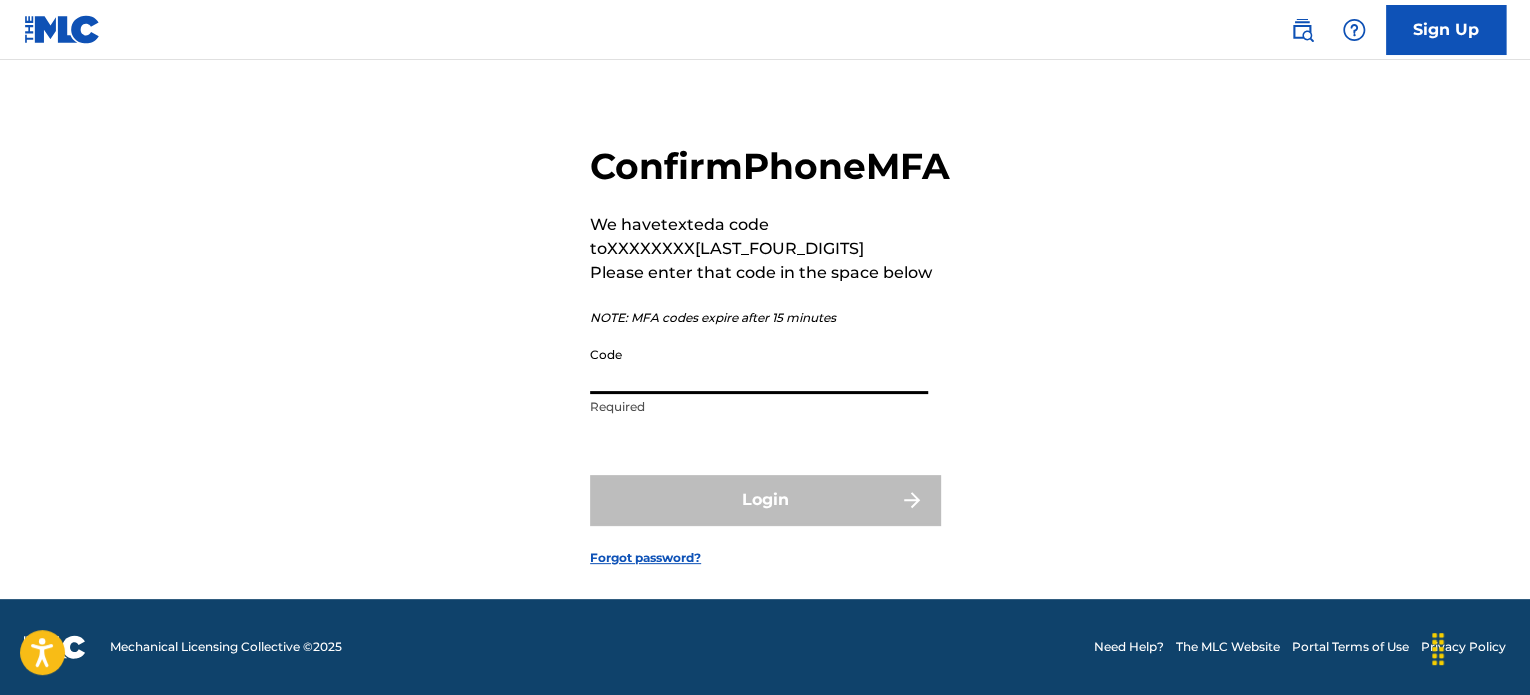 click on "Code" at bounding box center (759, 365) 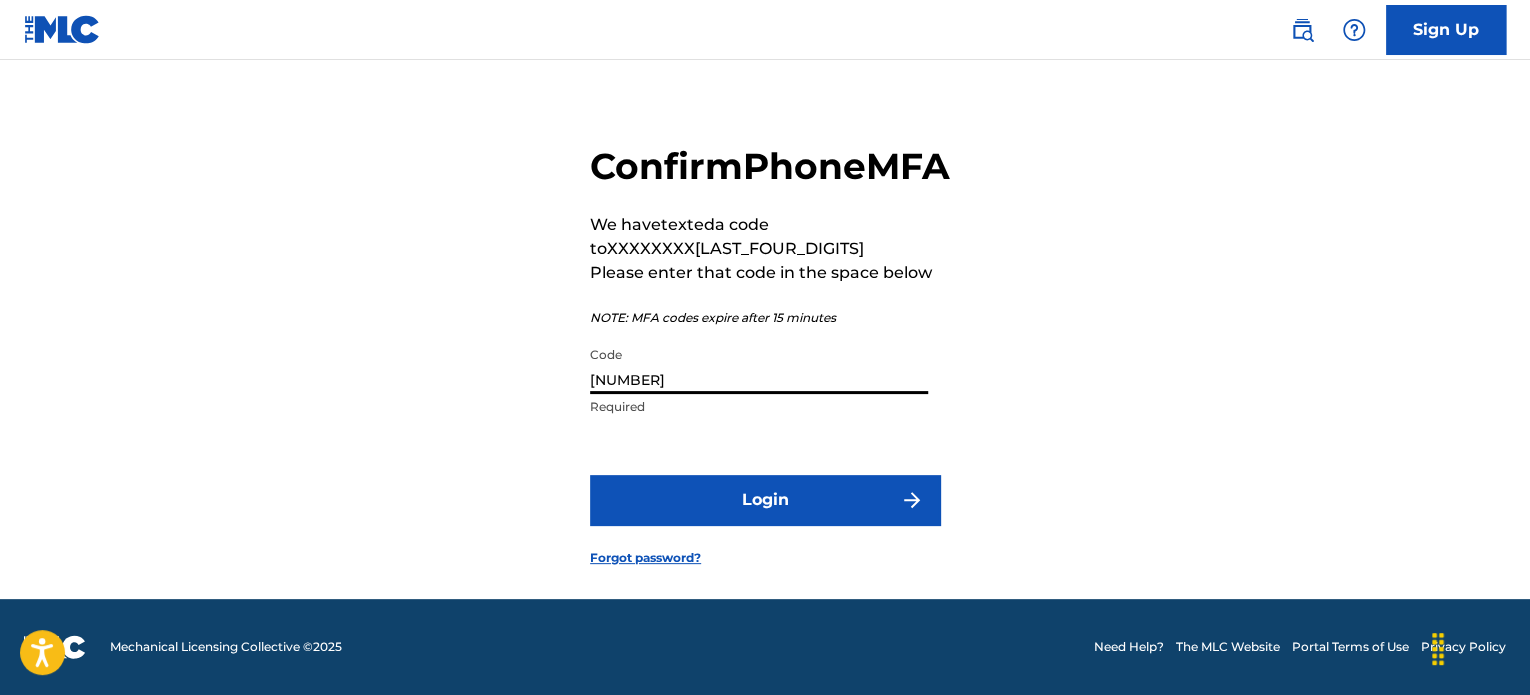 type on "[NUMBER]" 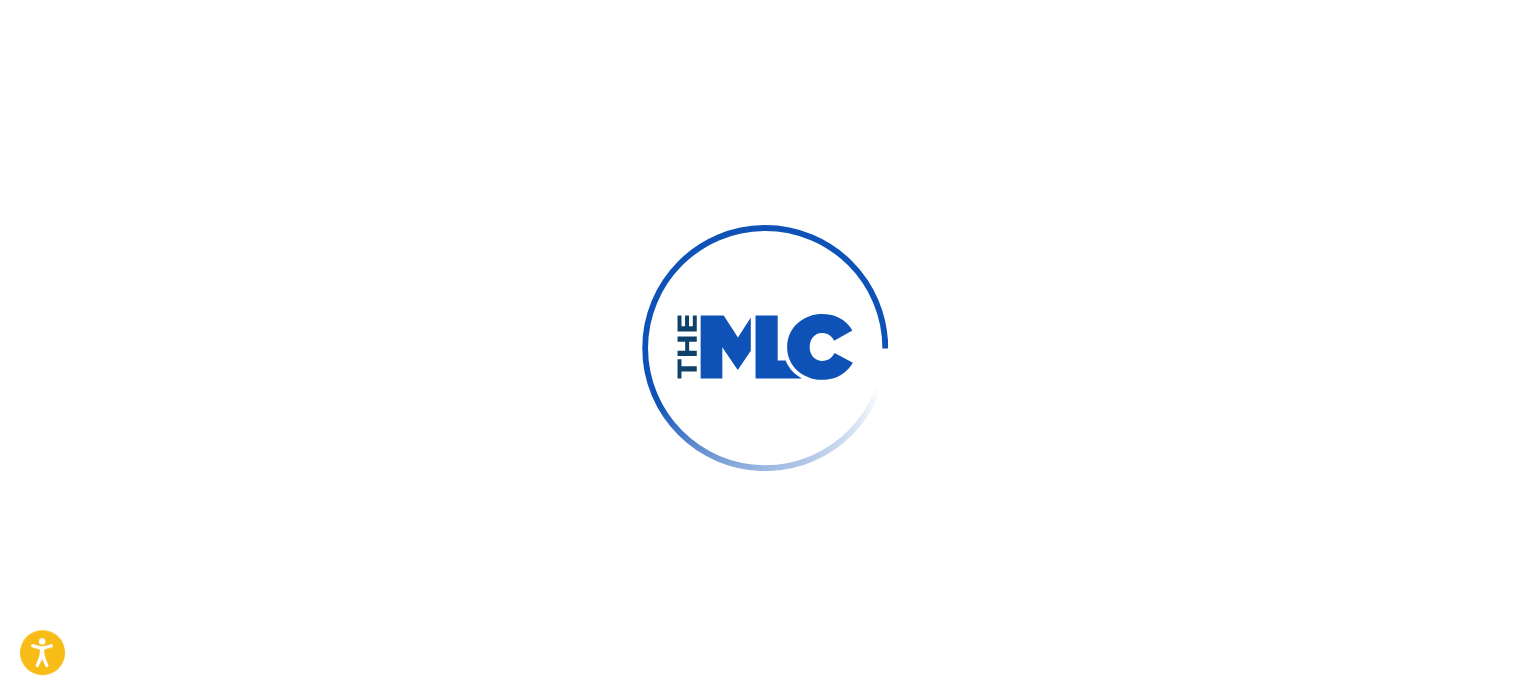 scroll, scrollTop: 0, scrollLeft: 0, axis: both 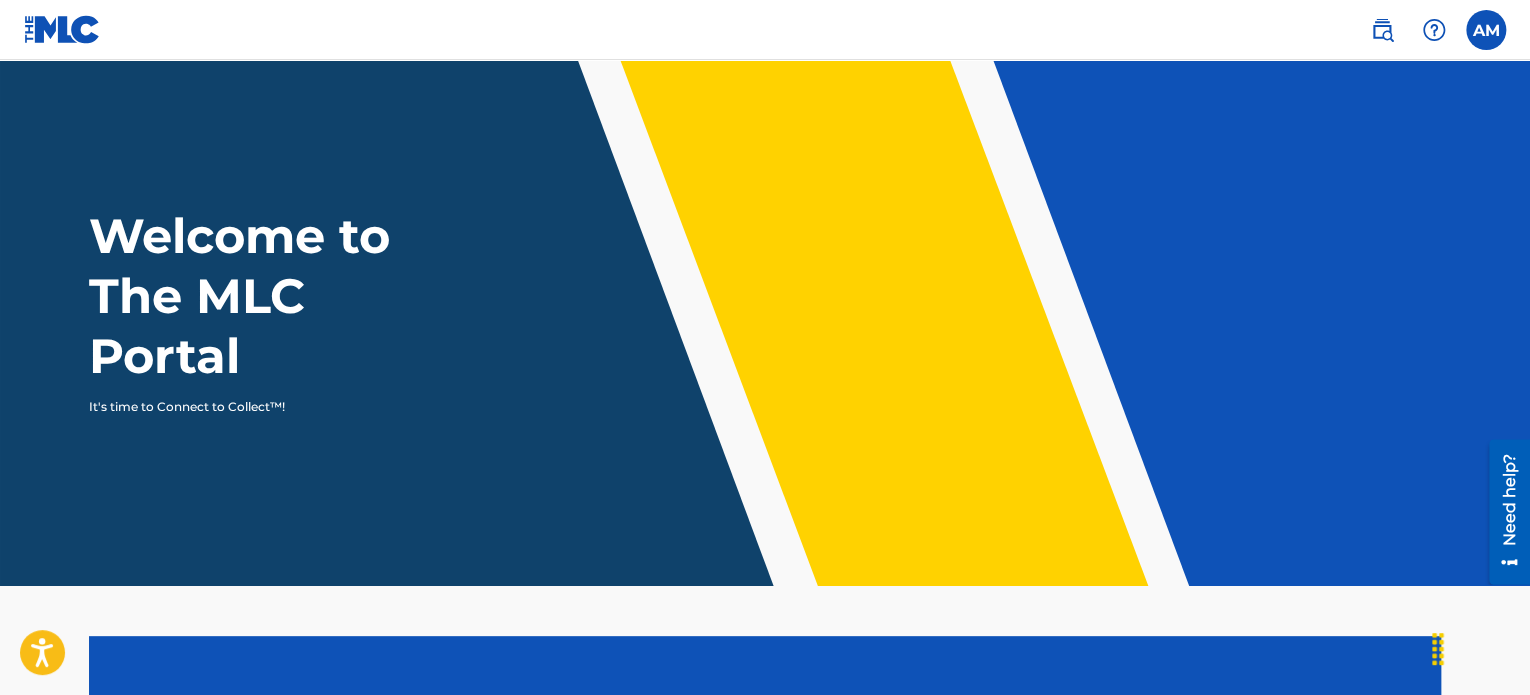click at bounding box center (1486, 30) 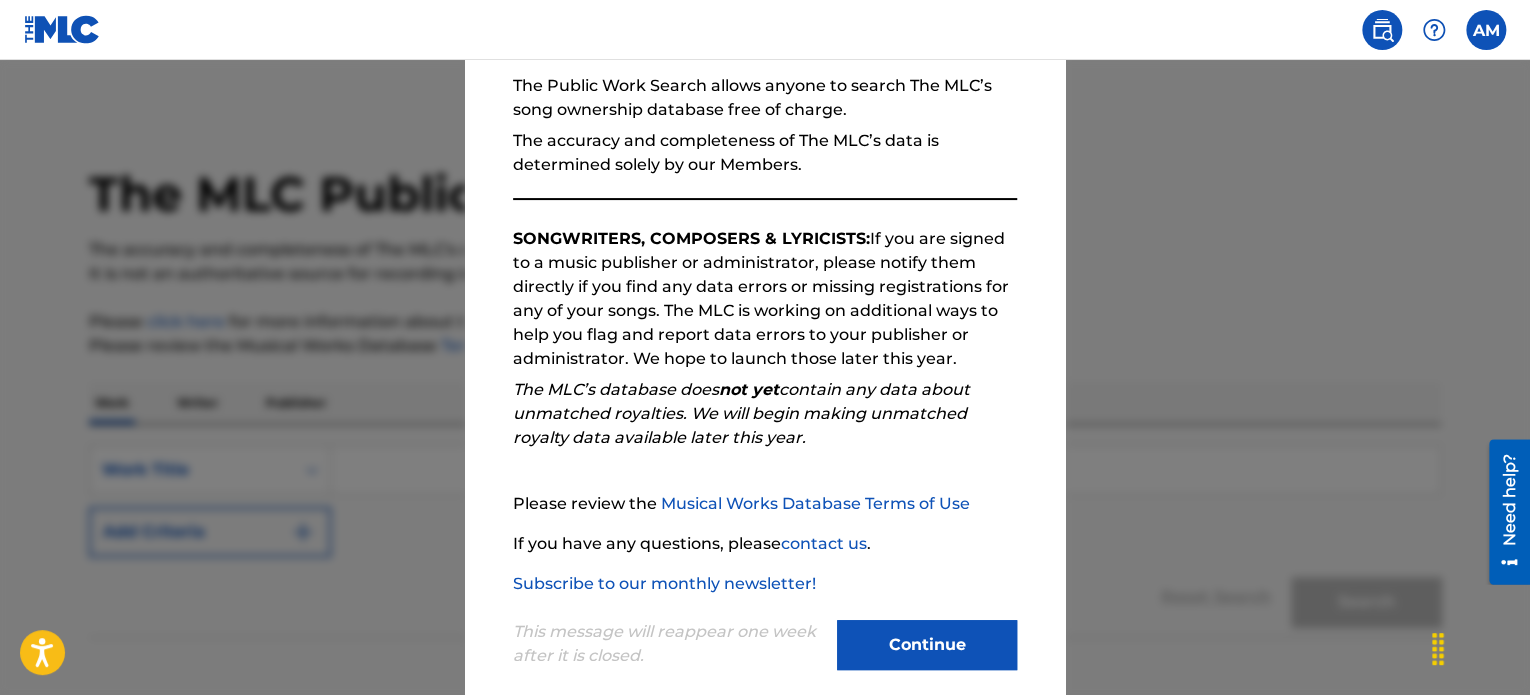 scroll, scrollTop: 200, scrollLeft: 0, axis: vertical 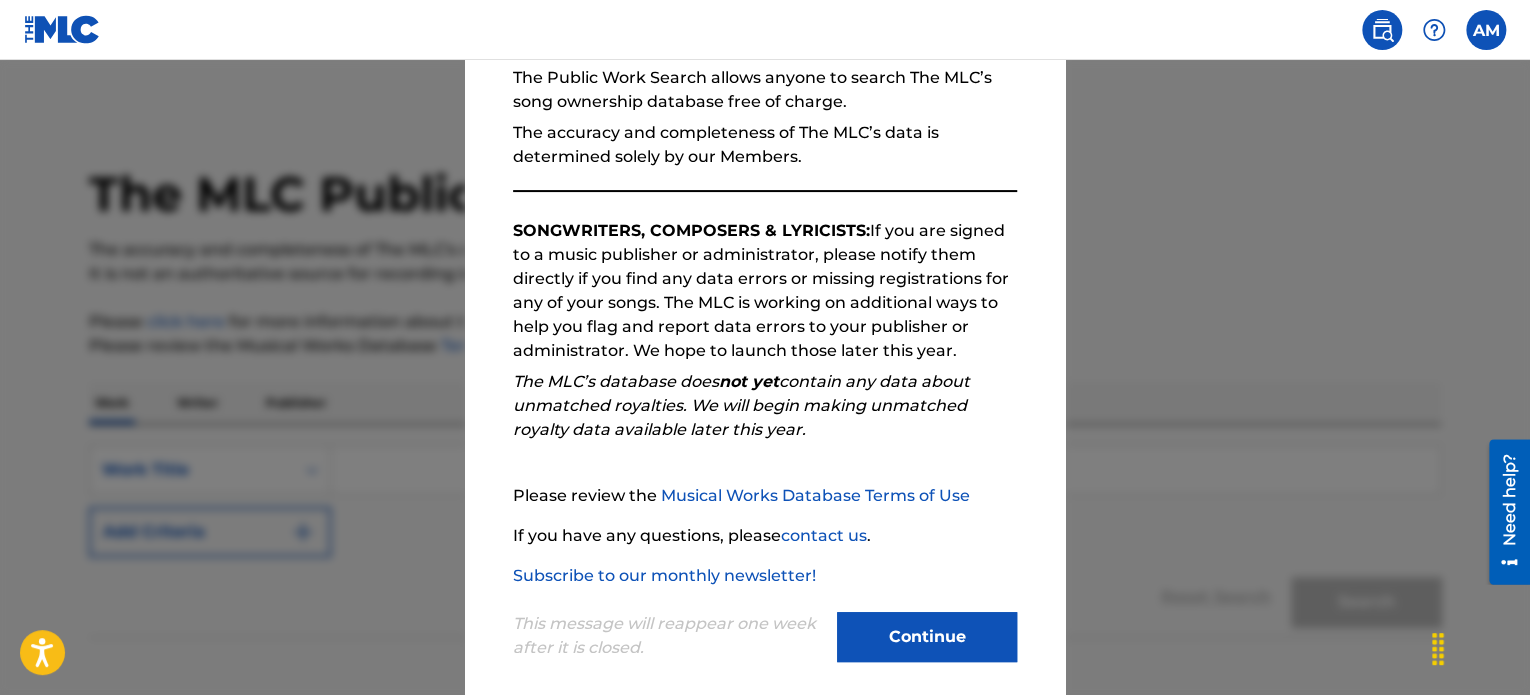 click on "Continue" at bounding box center [927, 637] 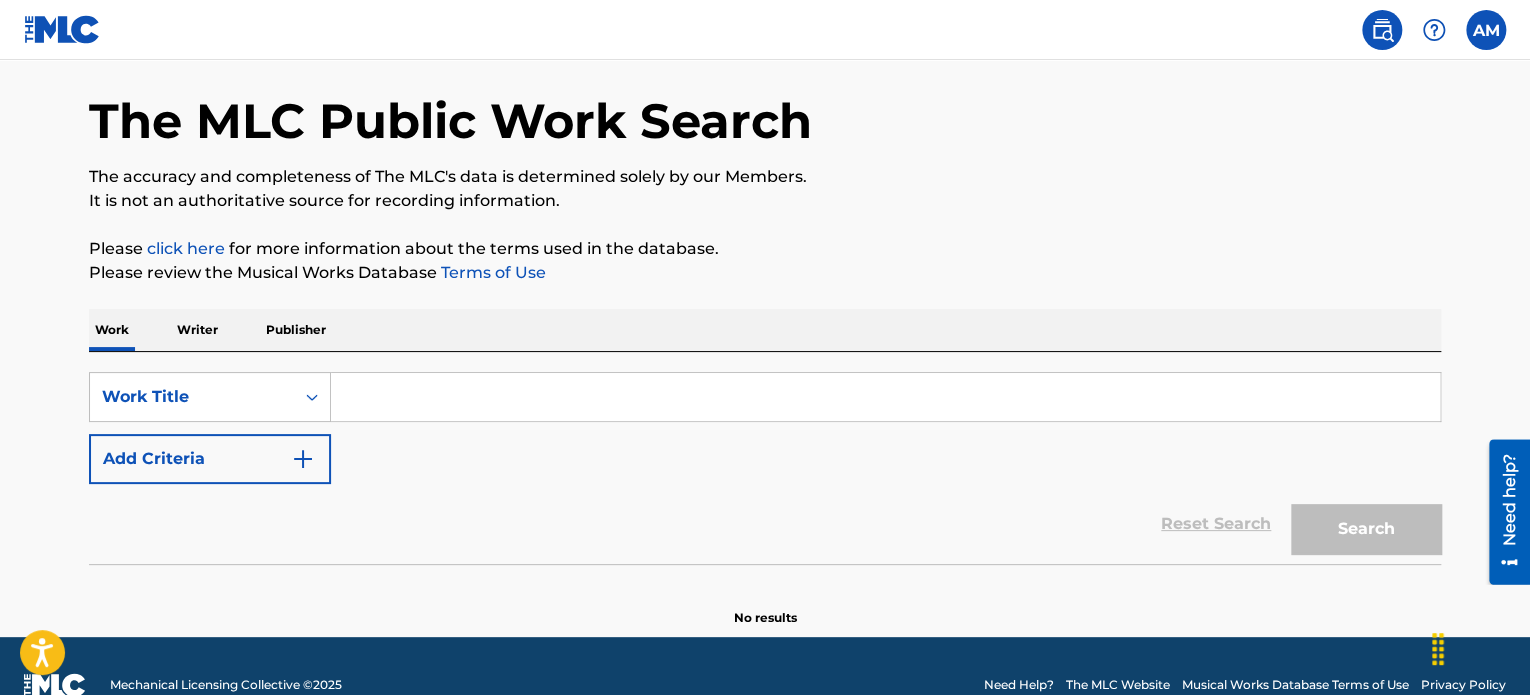 scroll, scrollTop: 10, scrollLeft: 0, axis: vertical 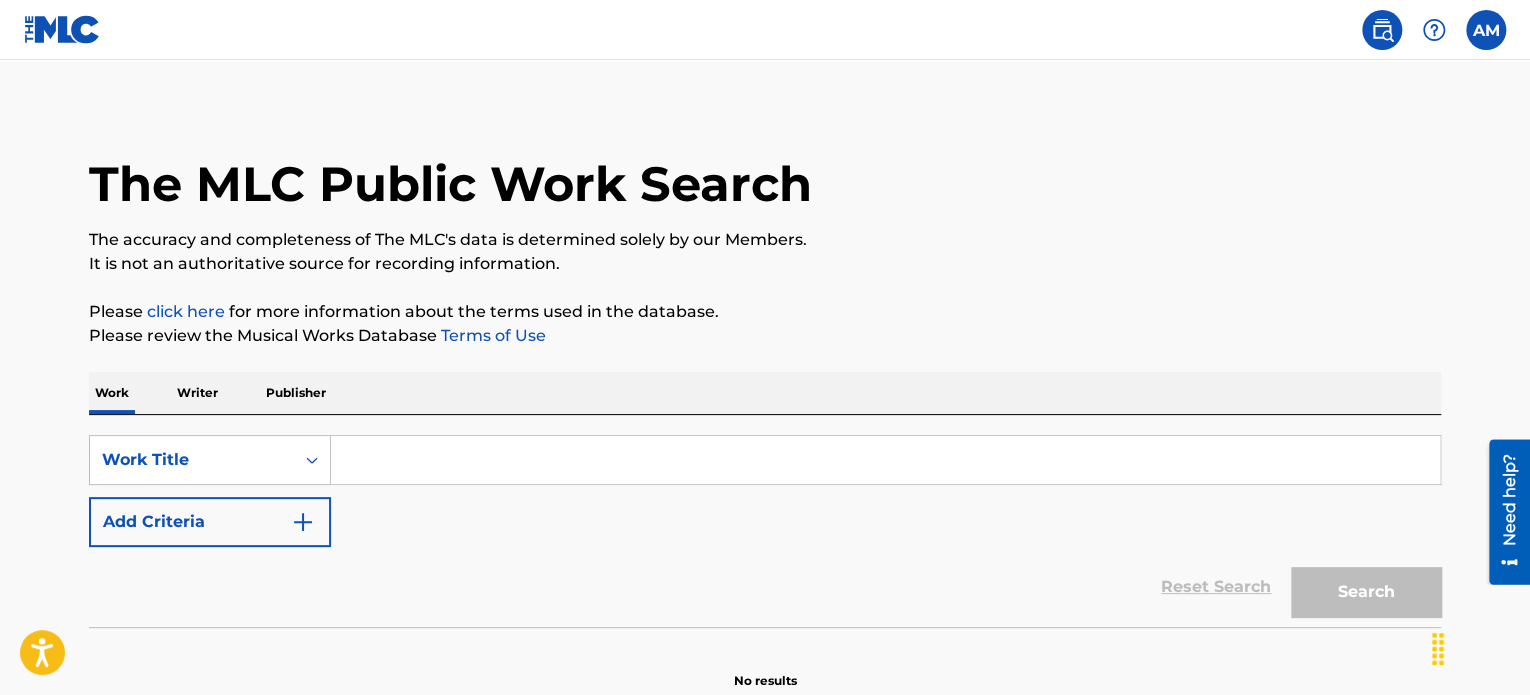 click on "Add Criteria" at bounding box center (210, 522) 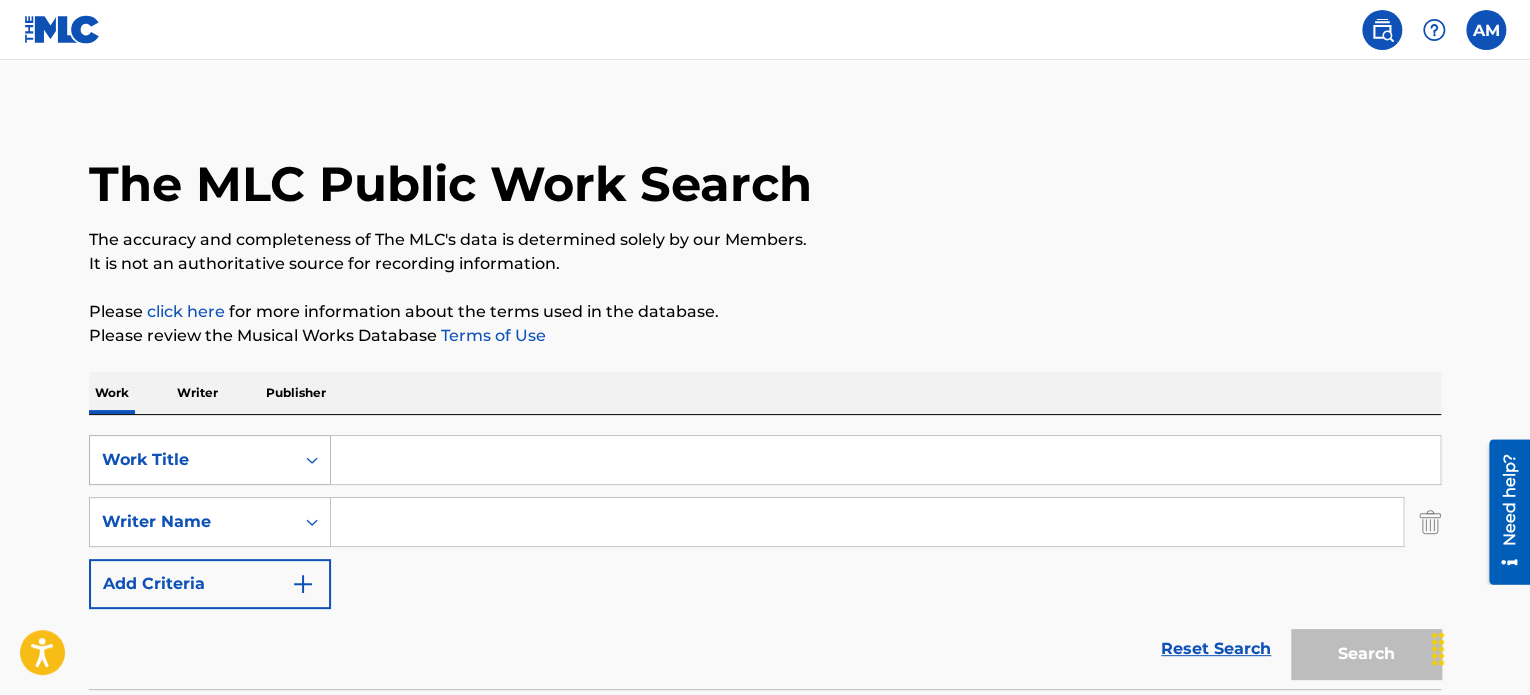 click on "Work Title" at bounding box center (210, 460) 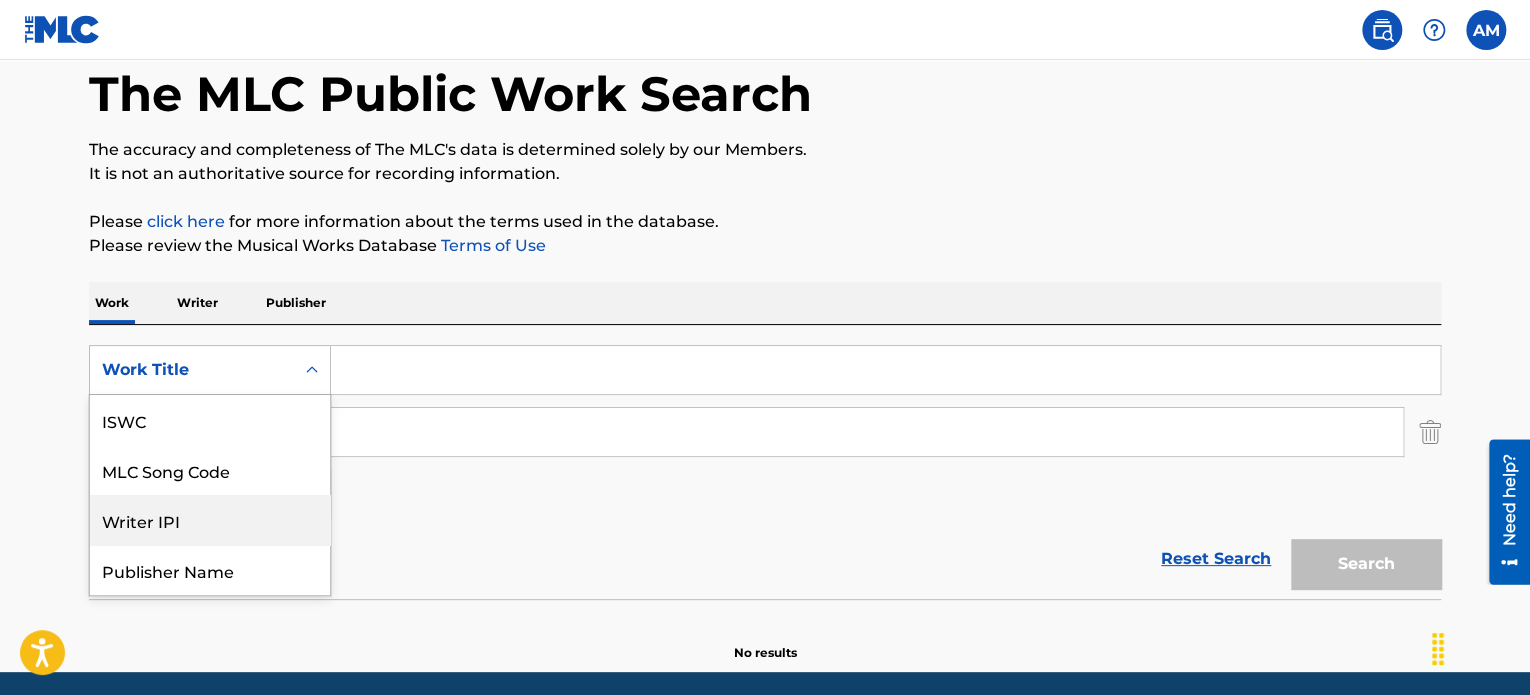 scroll, scrollTop: 100, scrollLeft: 0, axis: vertical 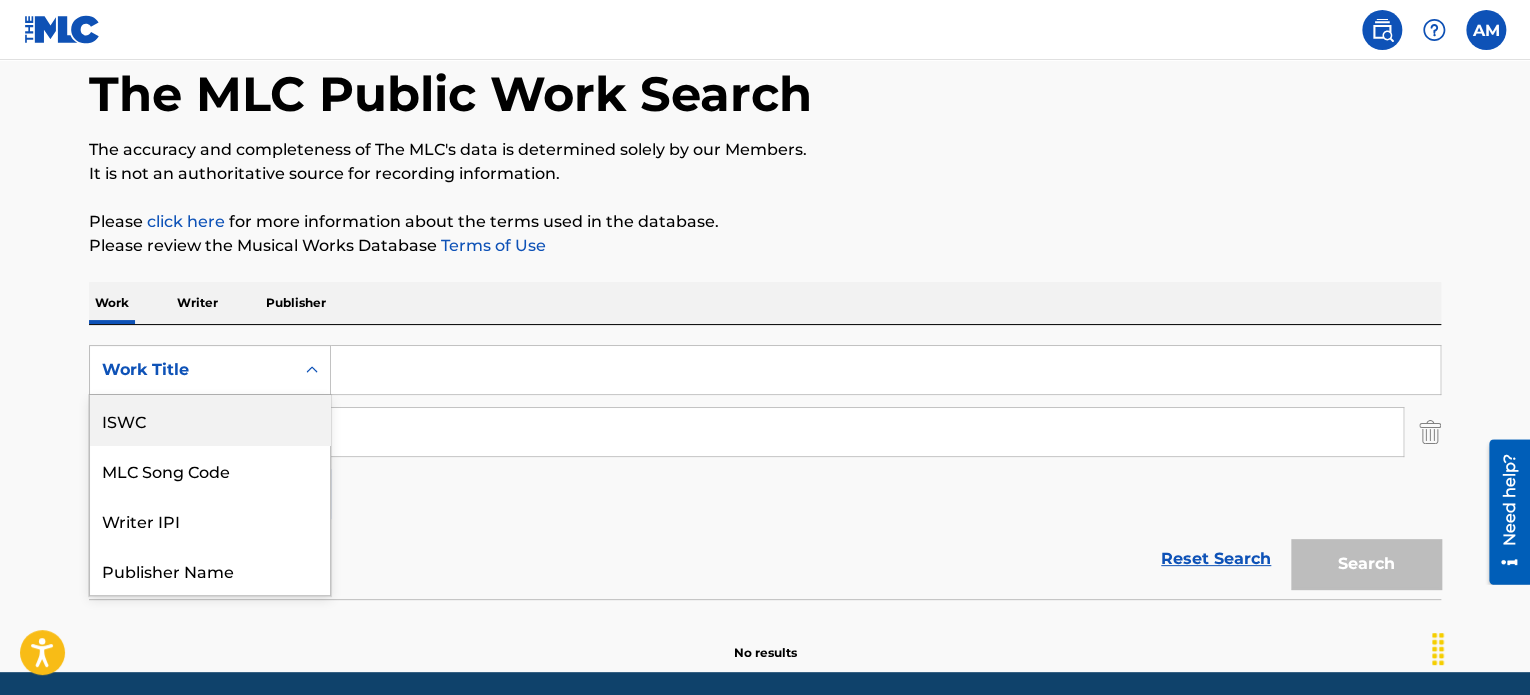 click on "Writer" at bounding box center [197, 303] 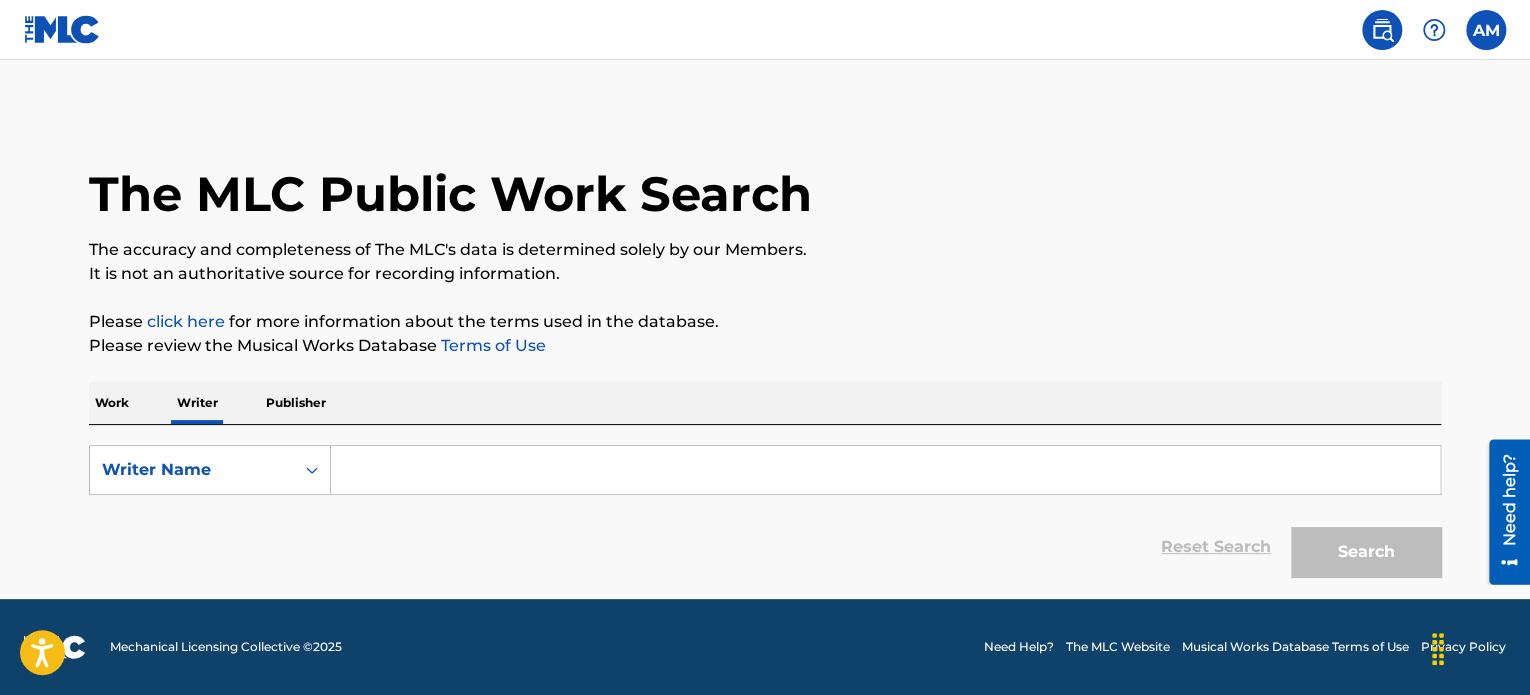 scroll, scrollTop: 0, scrollLeft: 0, axis: both 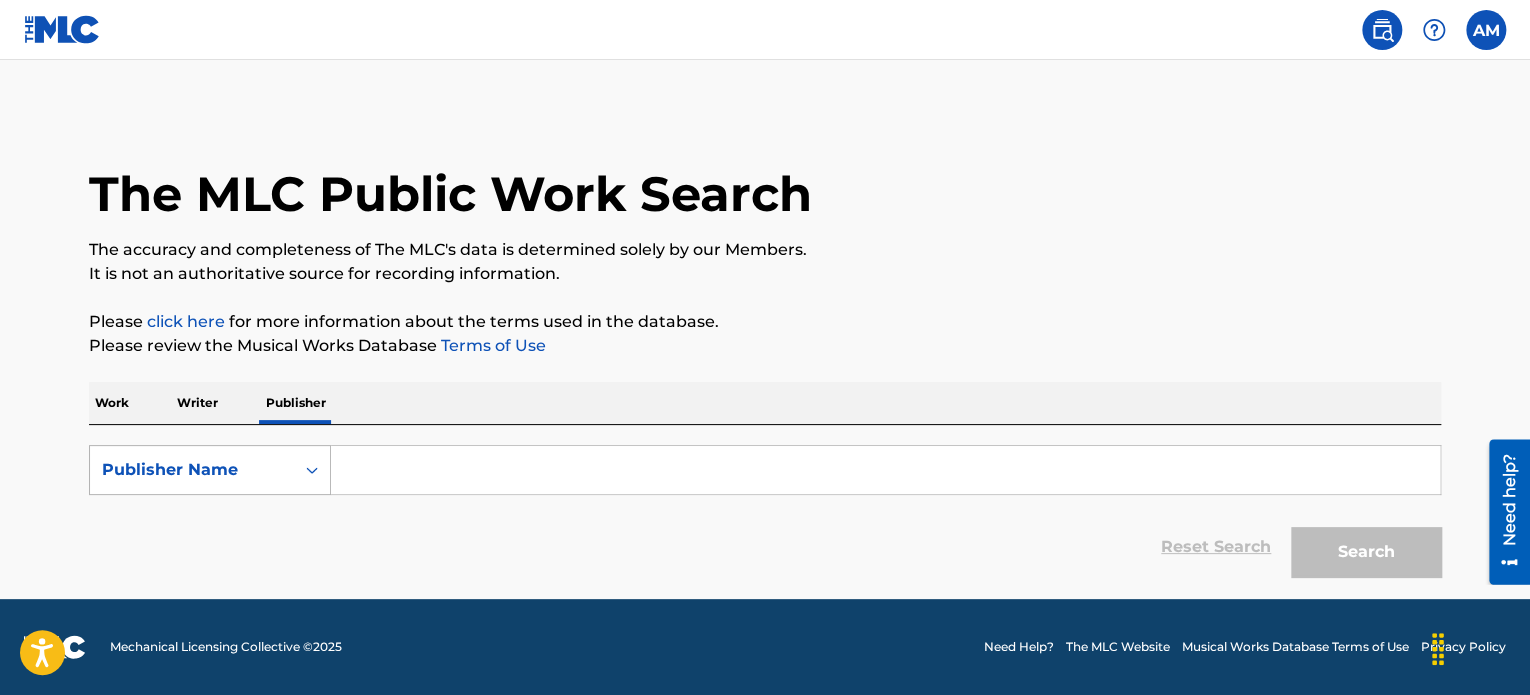 click on "Publisher Name" at bounding box center (192, 470) 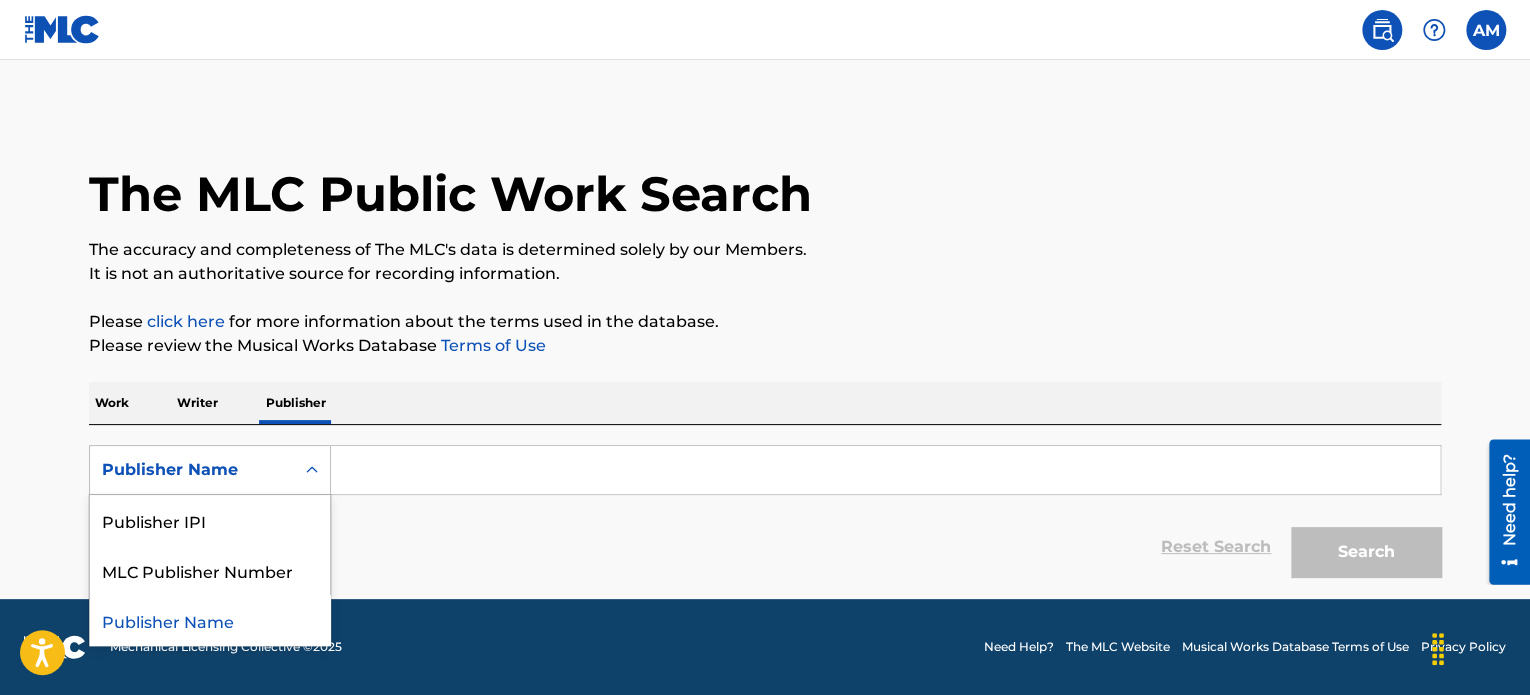 click on "Work" at bounding box center [112, 403] 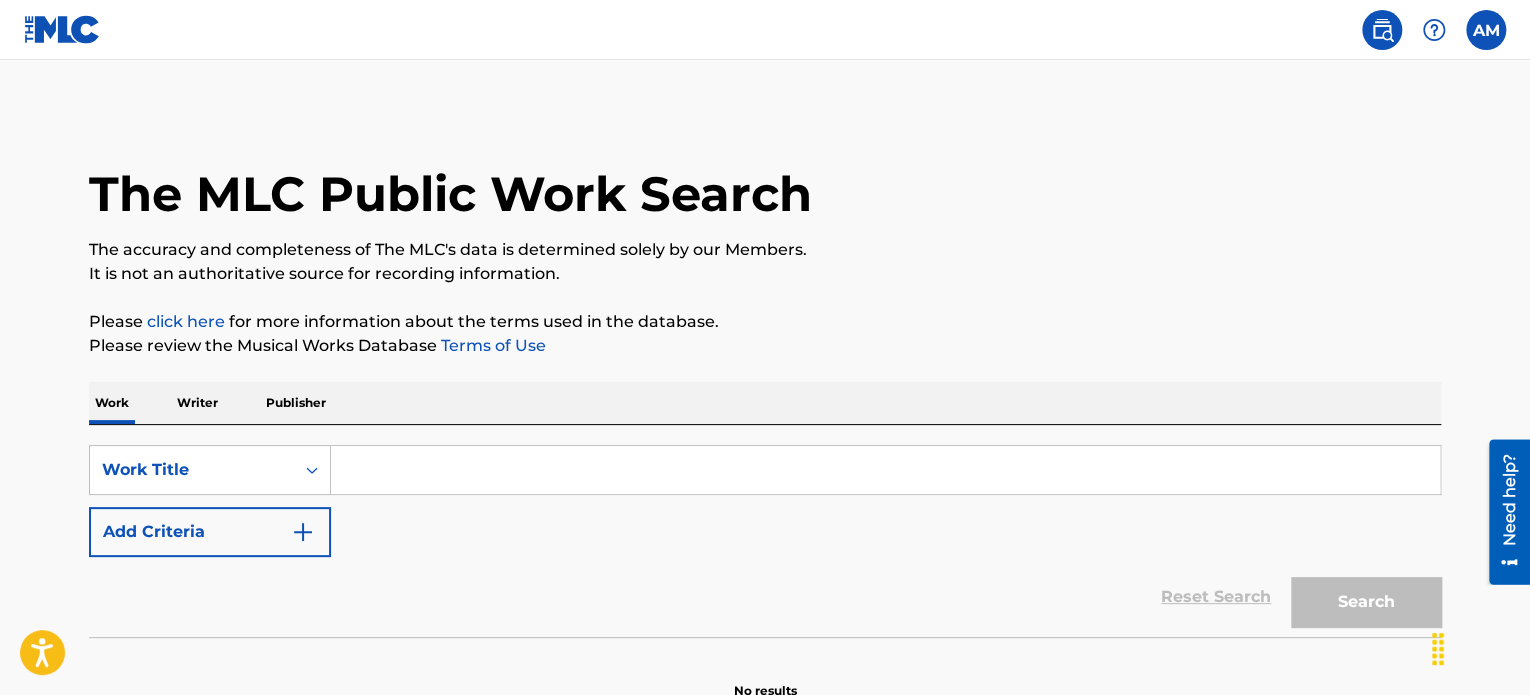 click at bounding box center [1382, 30] 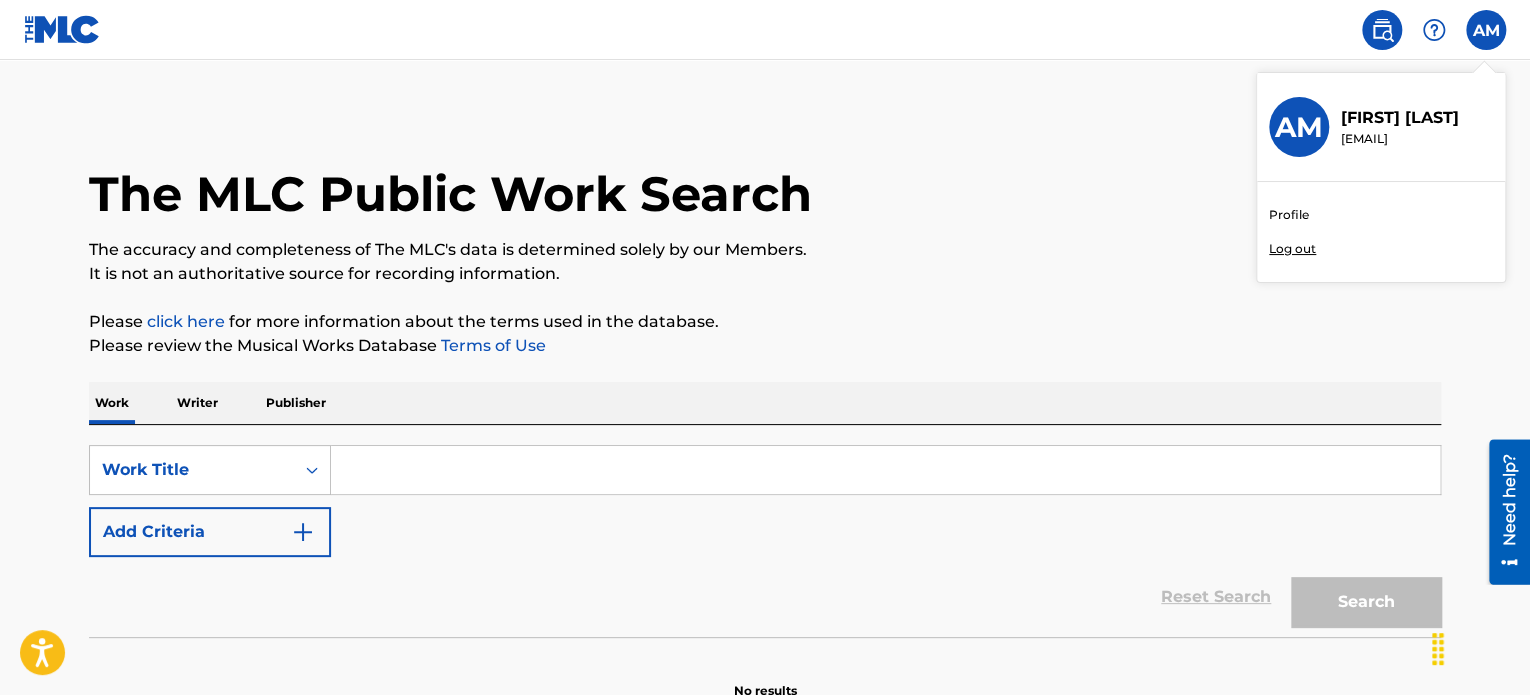 click on "Profile" at bounding box center [1289, 215] 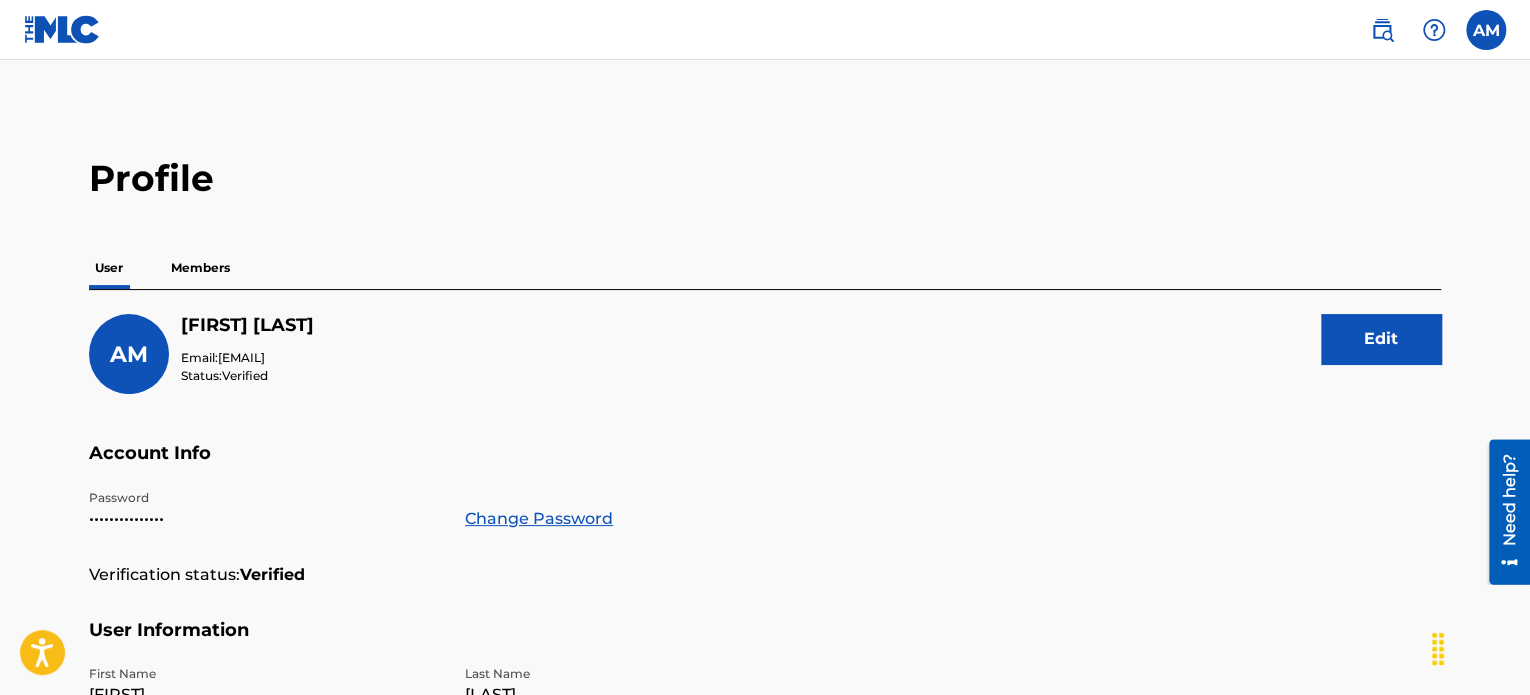 drag, startPoint x: 232, startPoint y: 274, endPoint x: 144, endPoint y: 280, distance: 88.20431 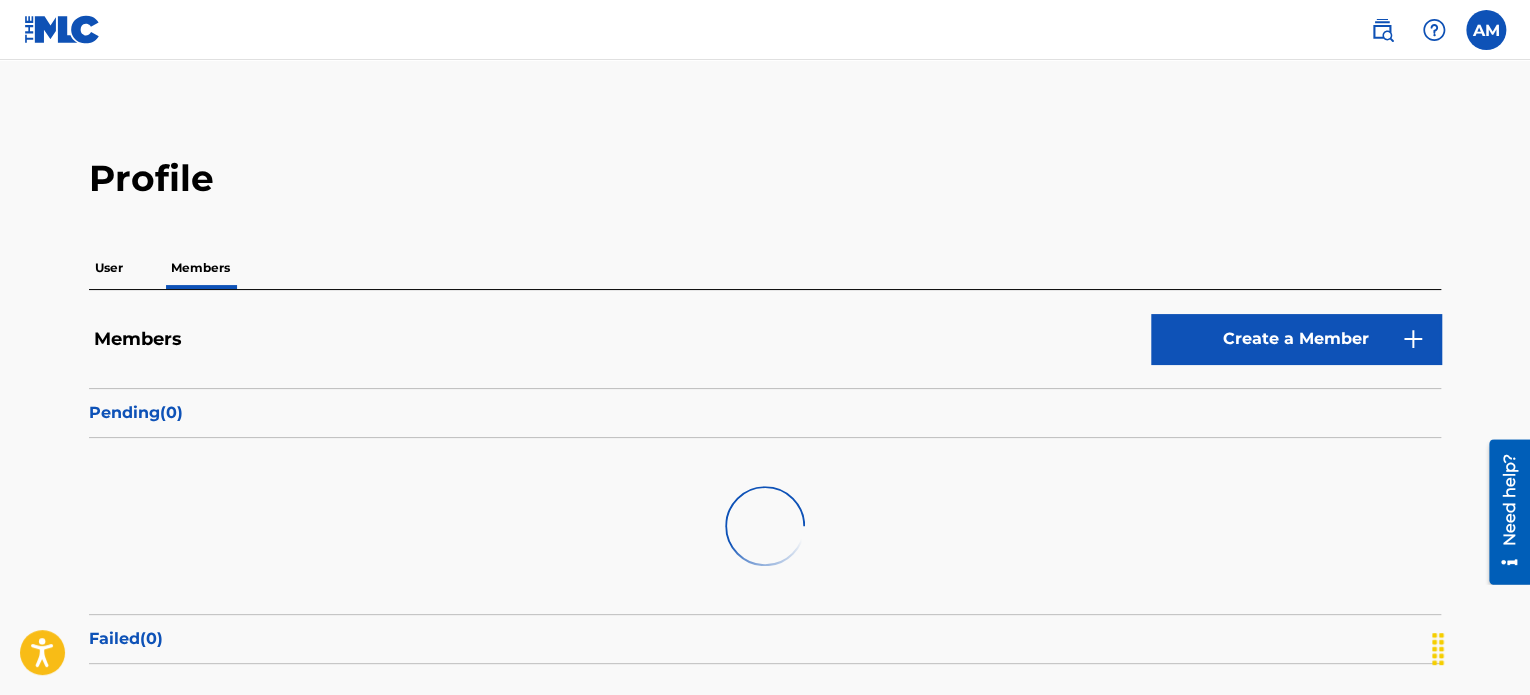 click on "User" at bounding box center [109, 268] 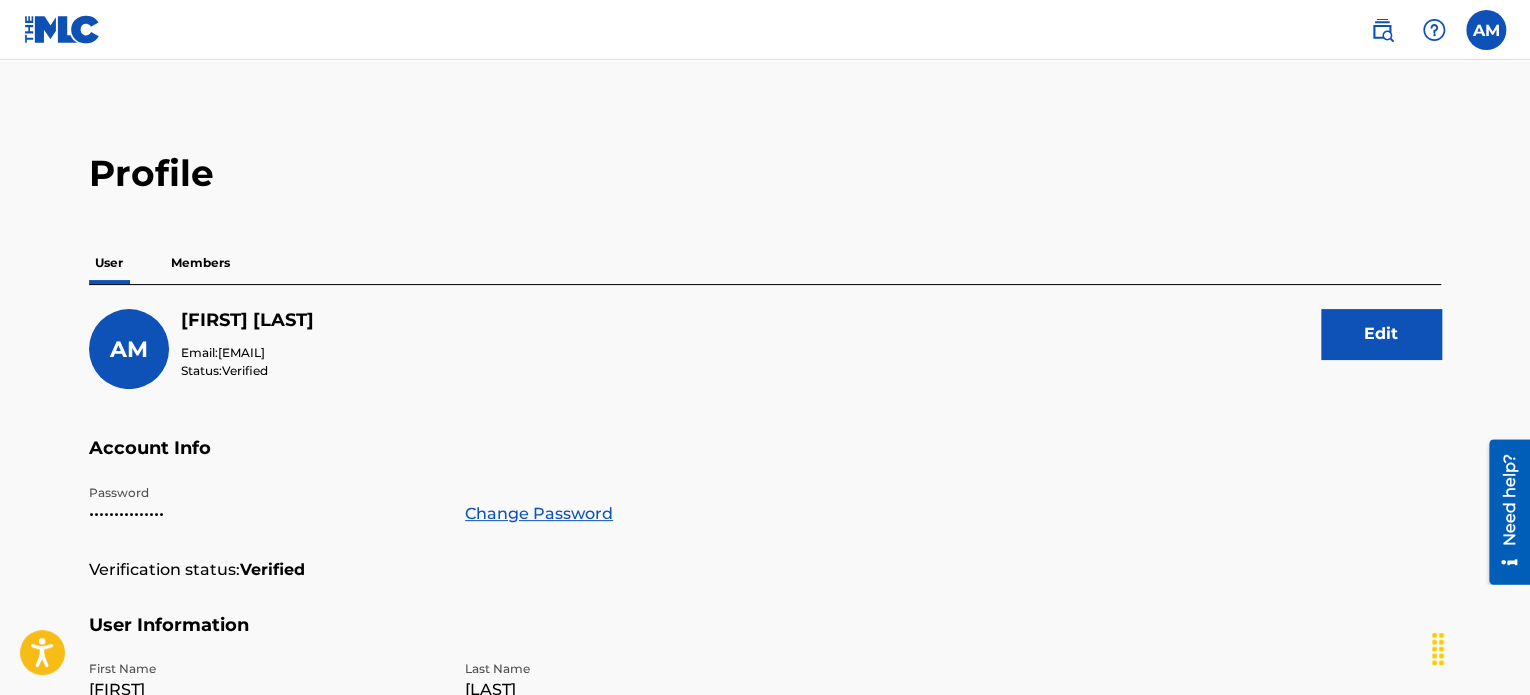 scroll, scrollTop: 0, scrollLeft: 0, axis: both 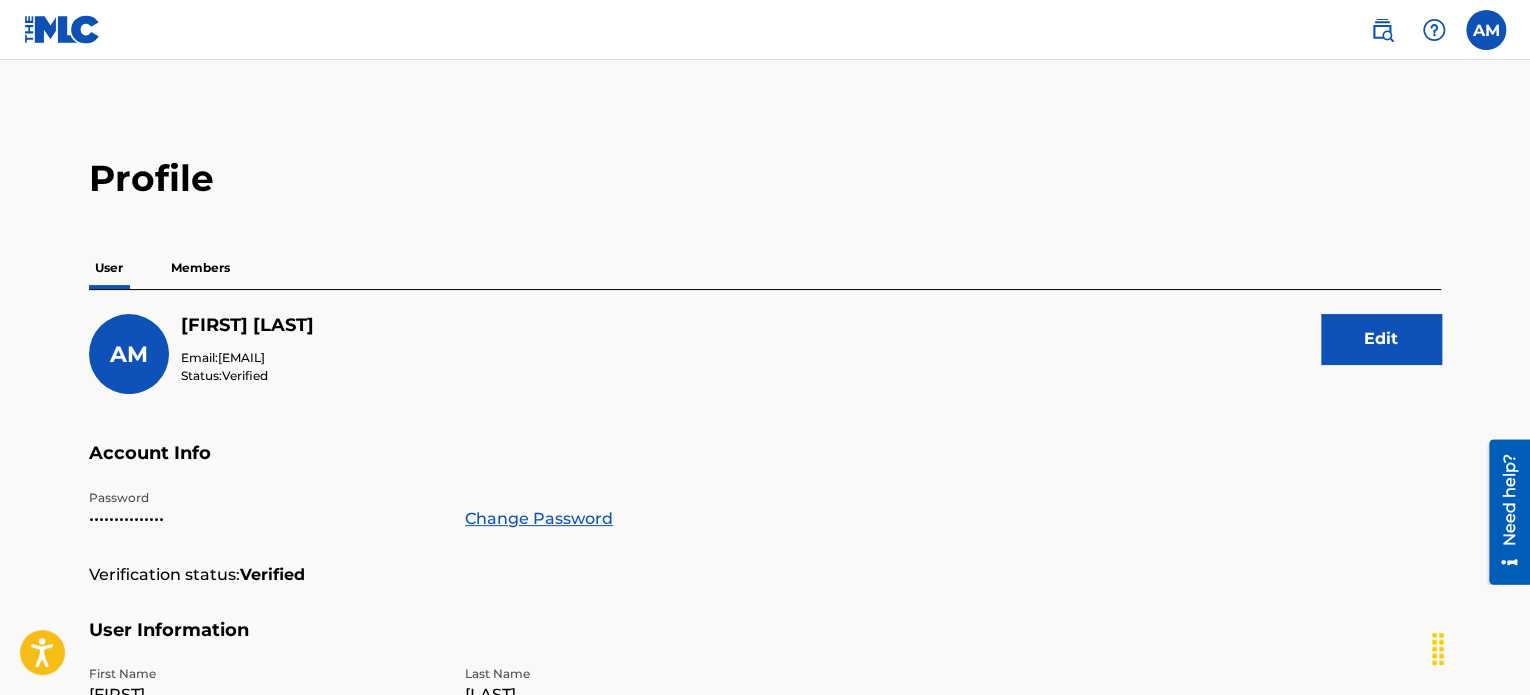 click at bounding box center [1434, 30] 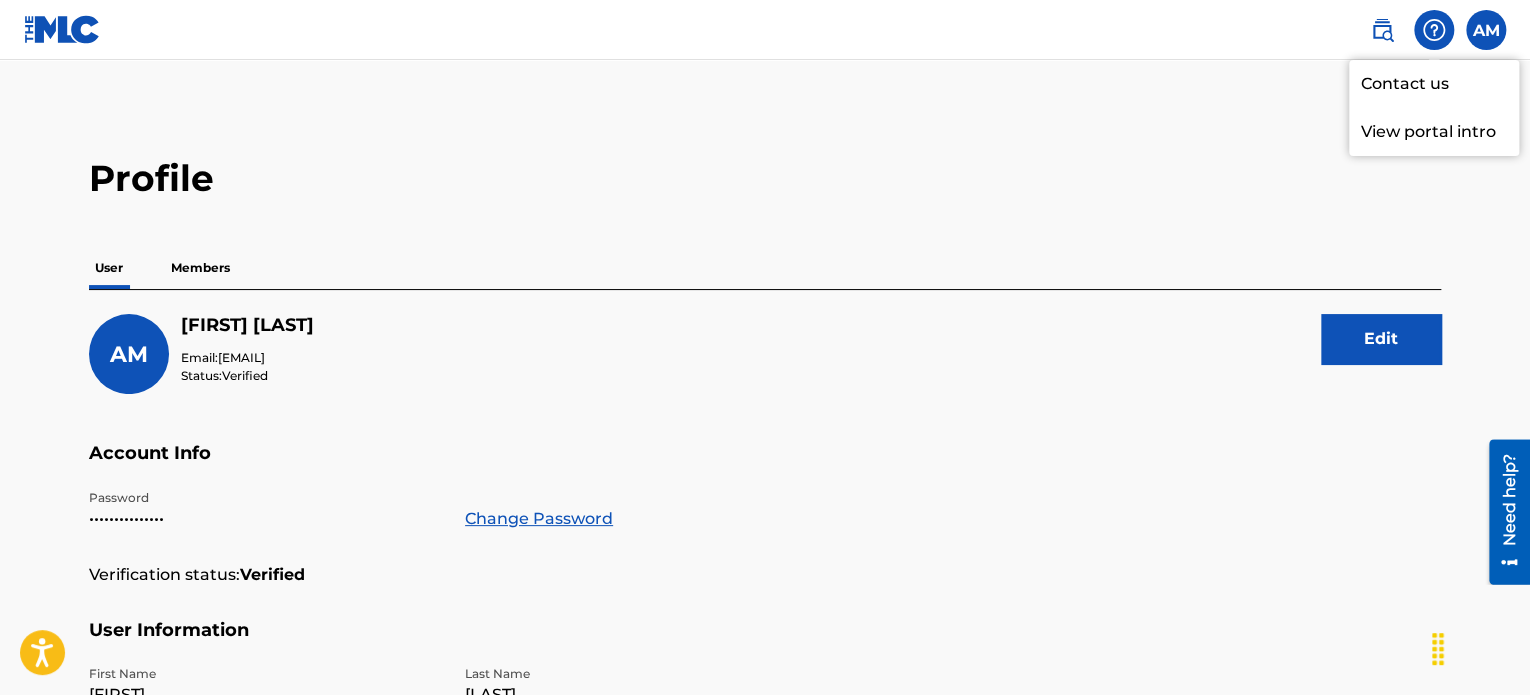 click at bounding box center (1382, 30) 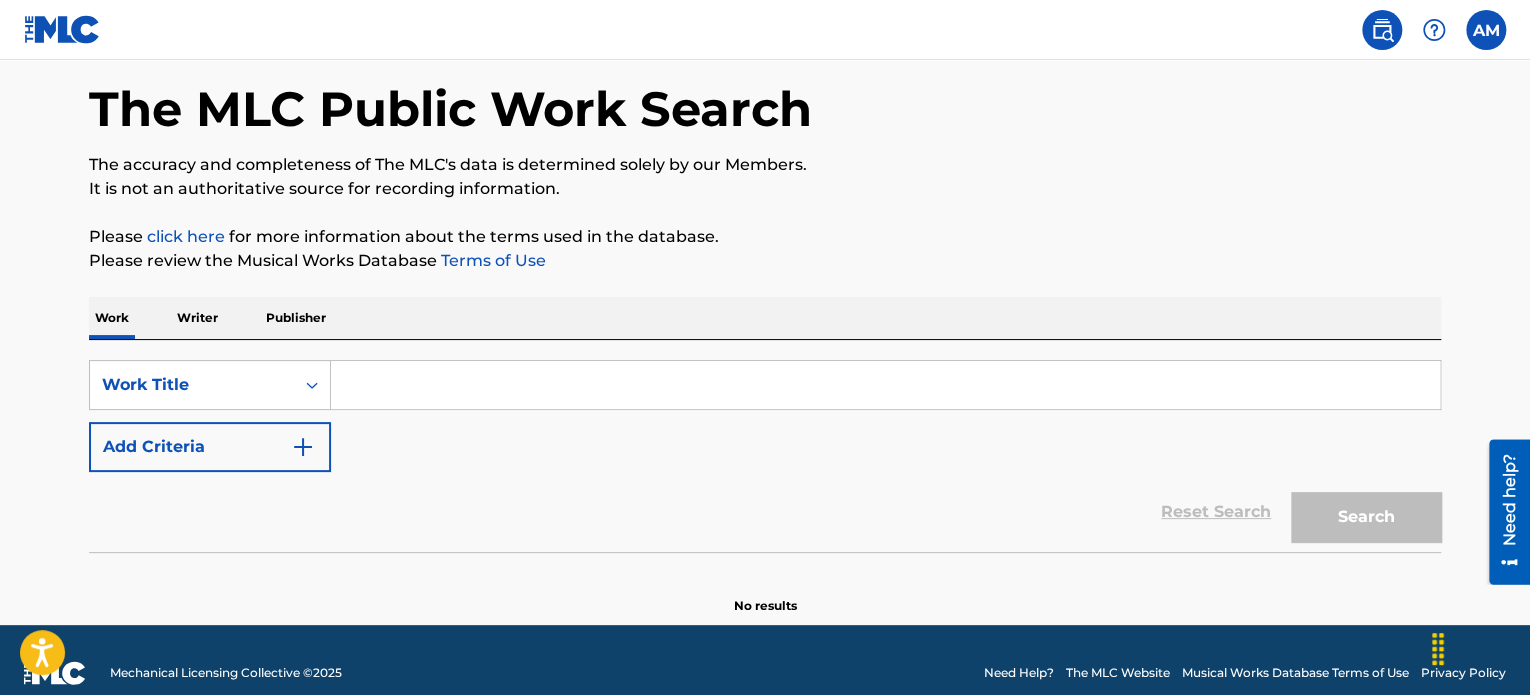 scroll, scrollTop: 110, scrollLeft: 0, axis: vertical 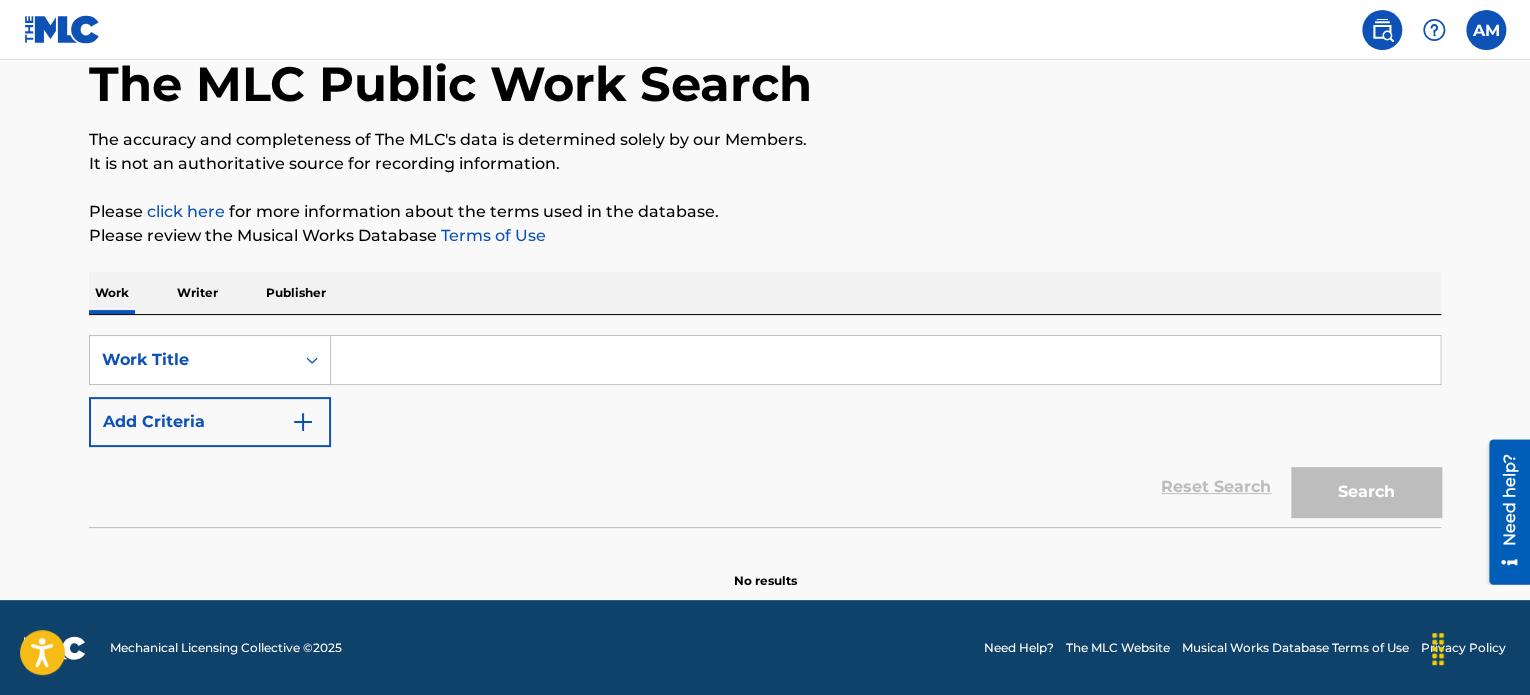 click at bounding box center (1486, 30) 